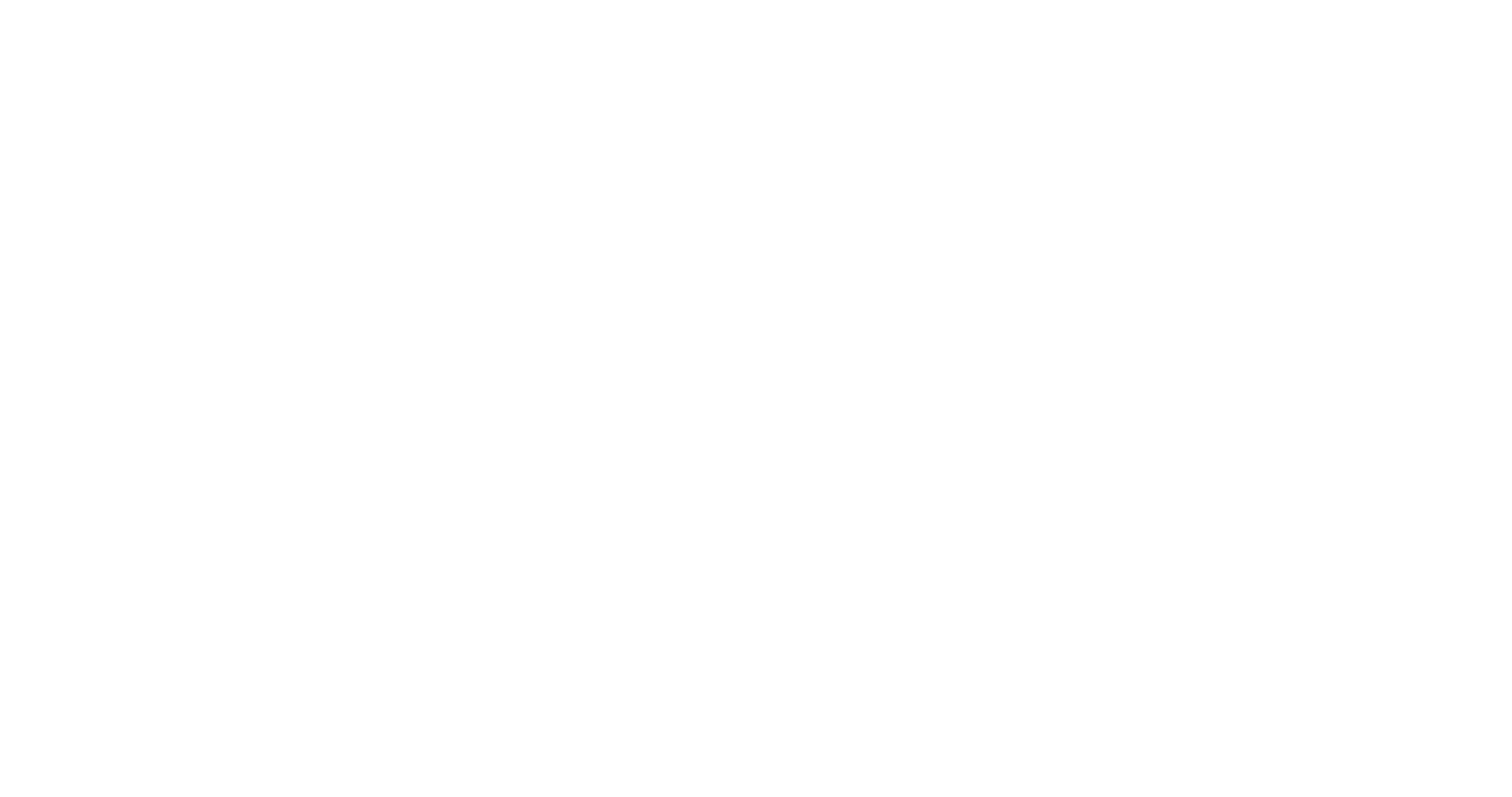 scroll, scrollTop: 0, scrollLeft: 0, axis: both 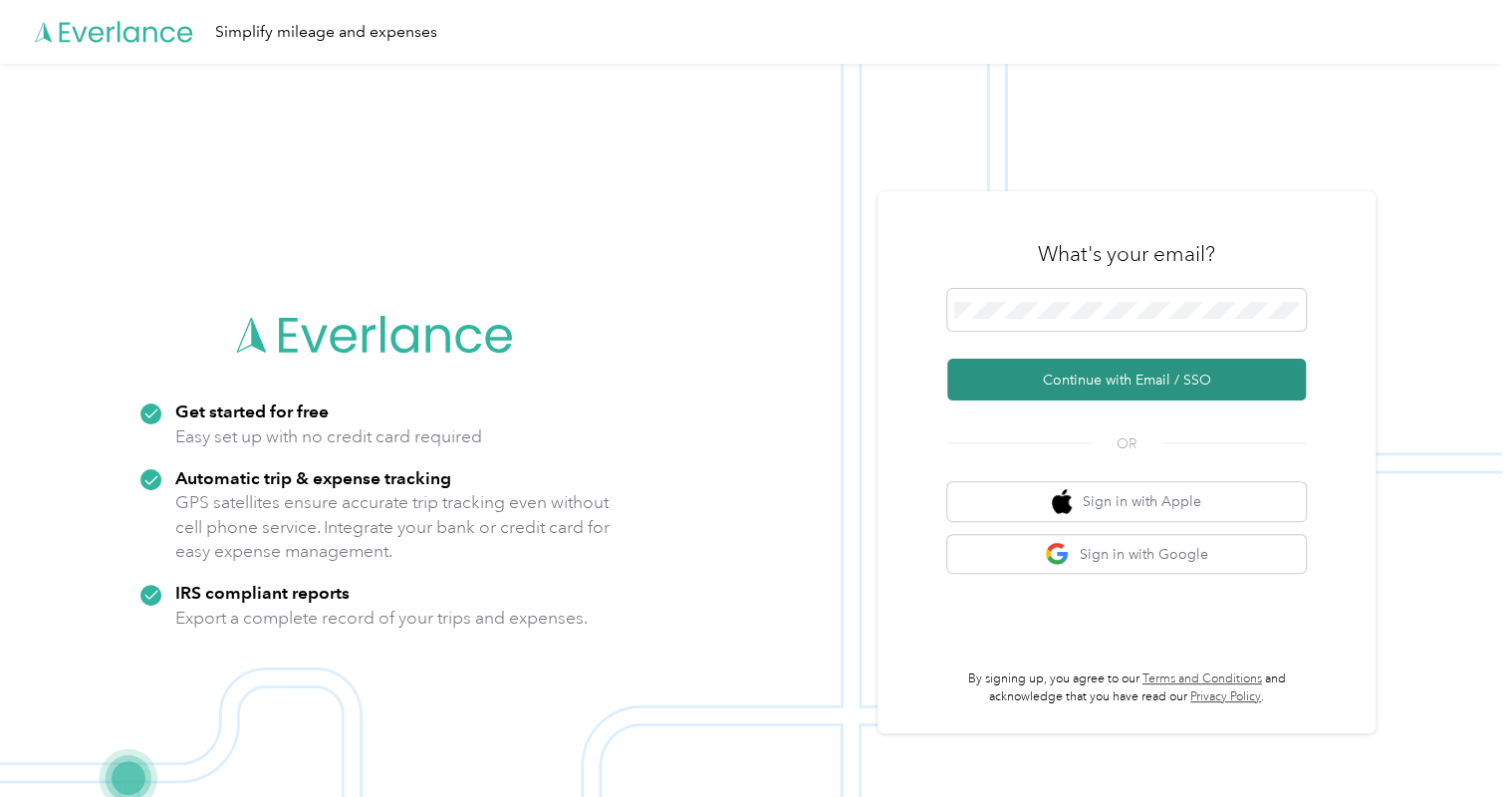 click on "Continue with Email / SSO" at bounding box center [1127, 380] 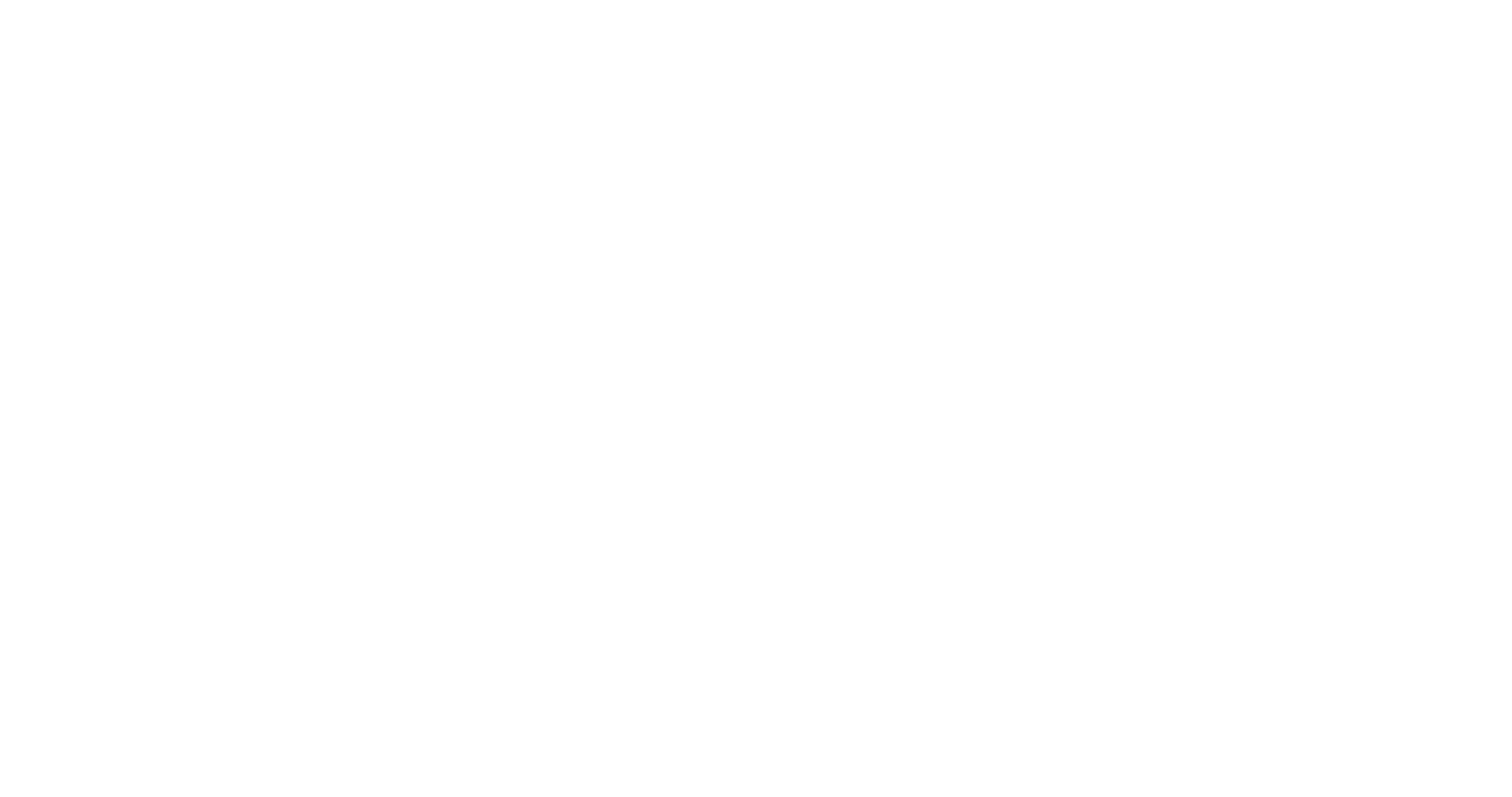 scroll, scrollTop: 0, scrollLeft: 0, axis: both 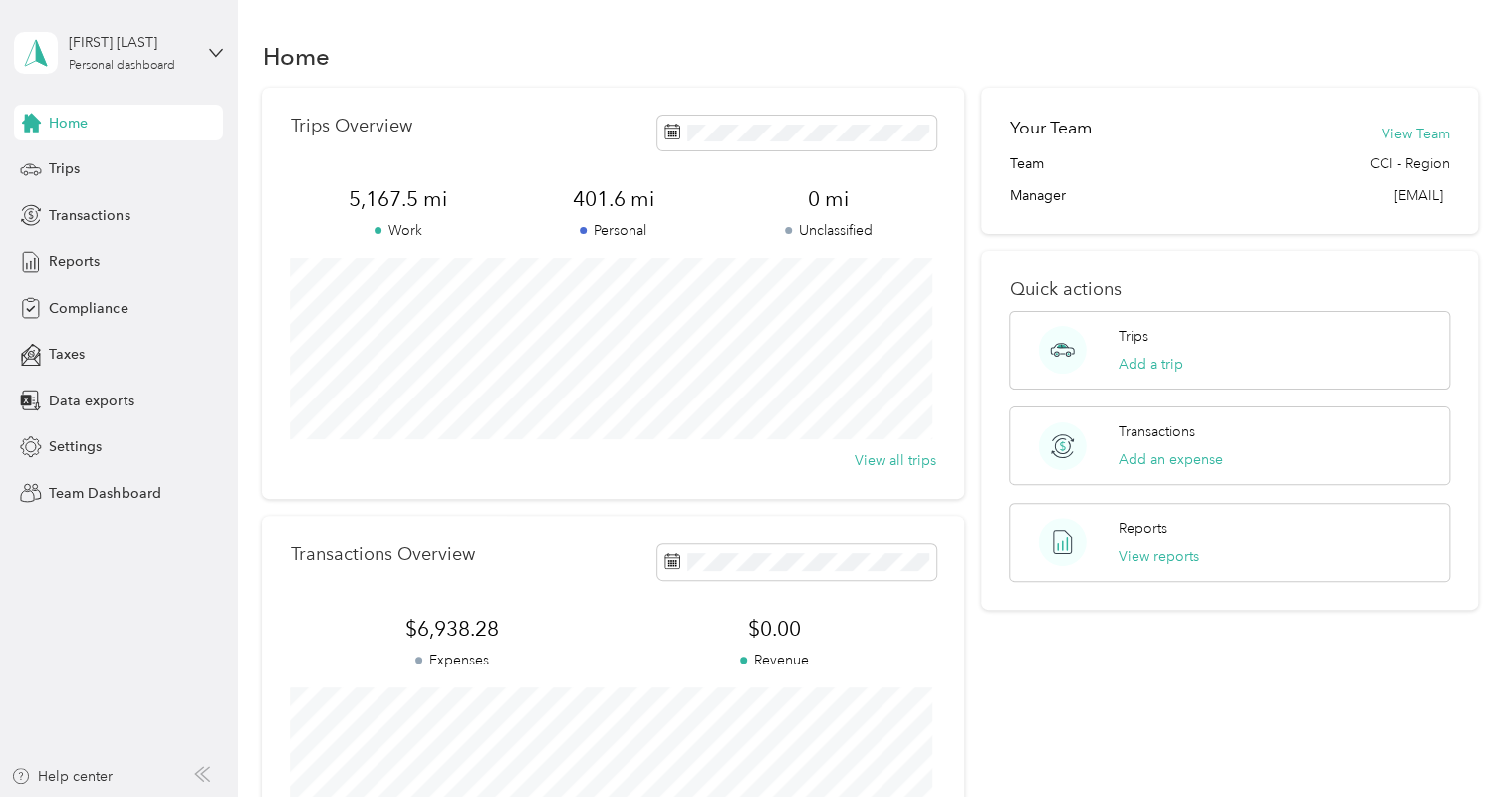 click on "Home" at bounding box center [68, 123] 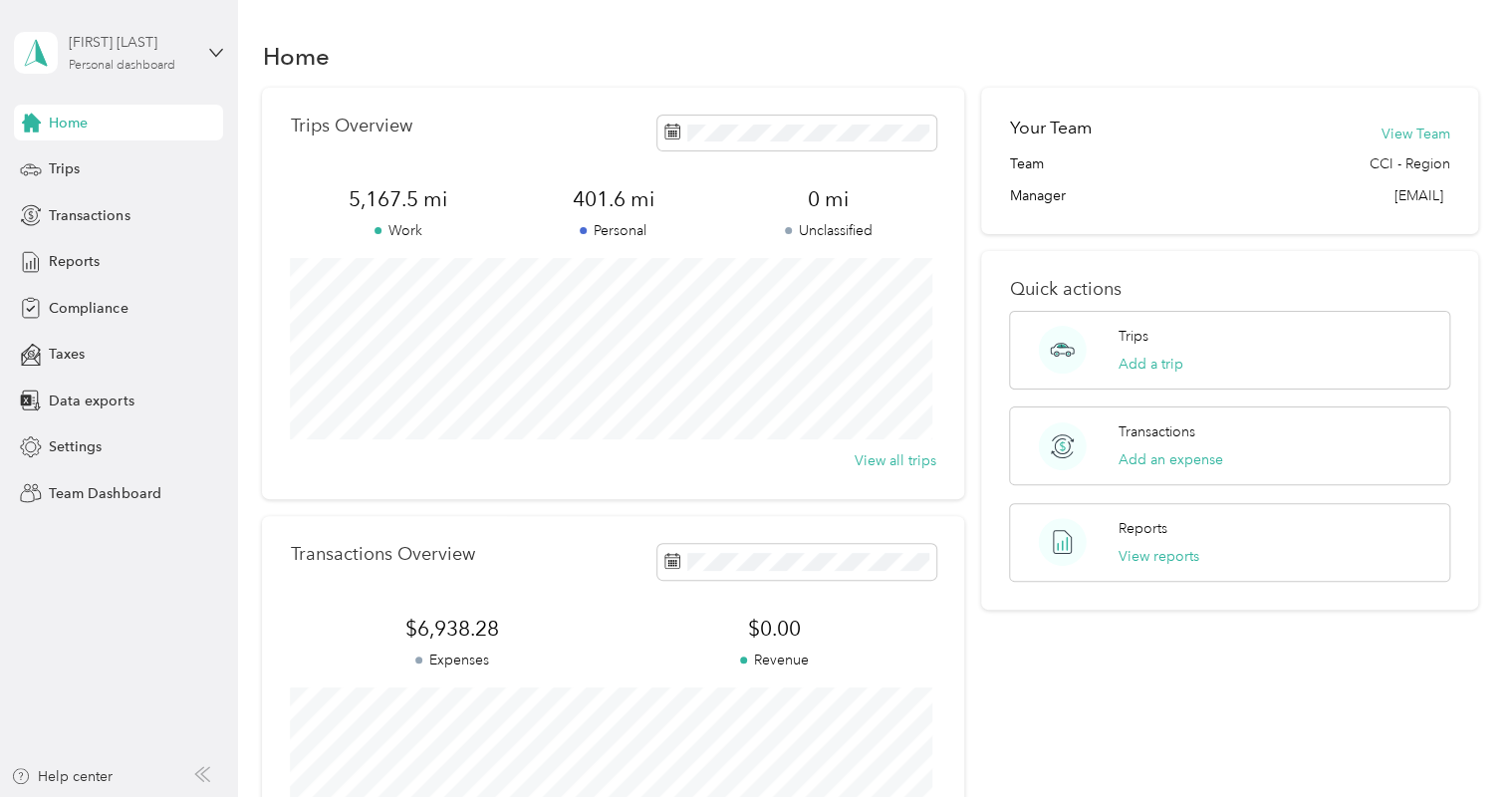click on "[FIRST] [LAST] Personal dashboard" at bounding box center [130, 52] 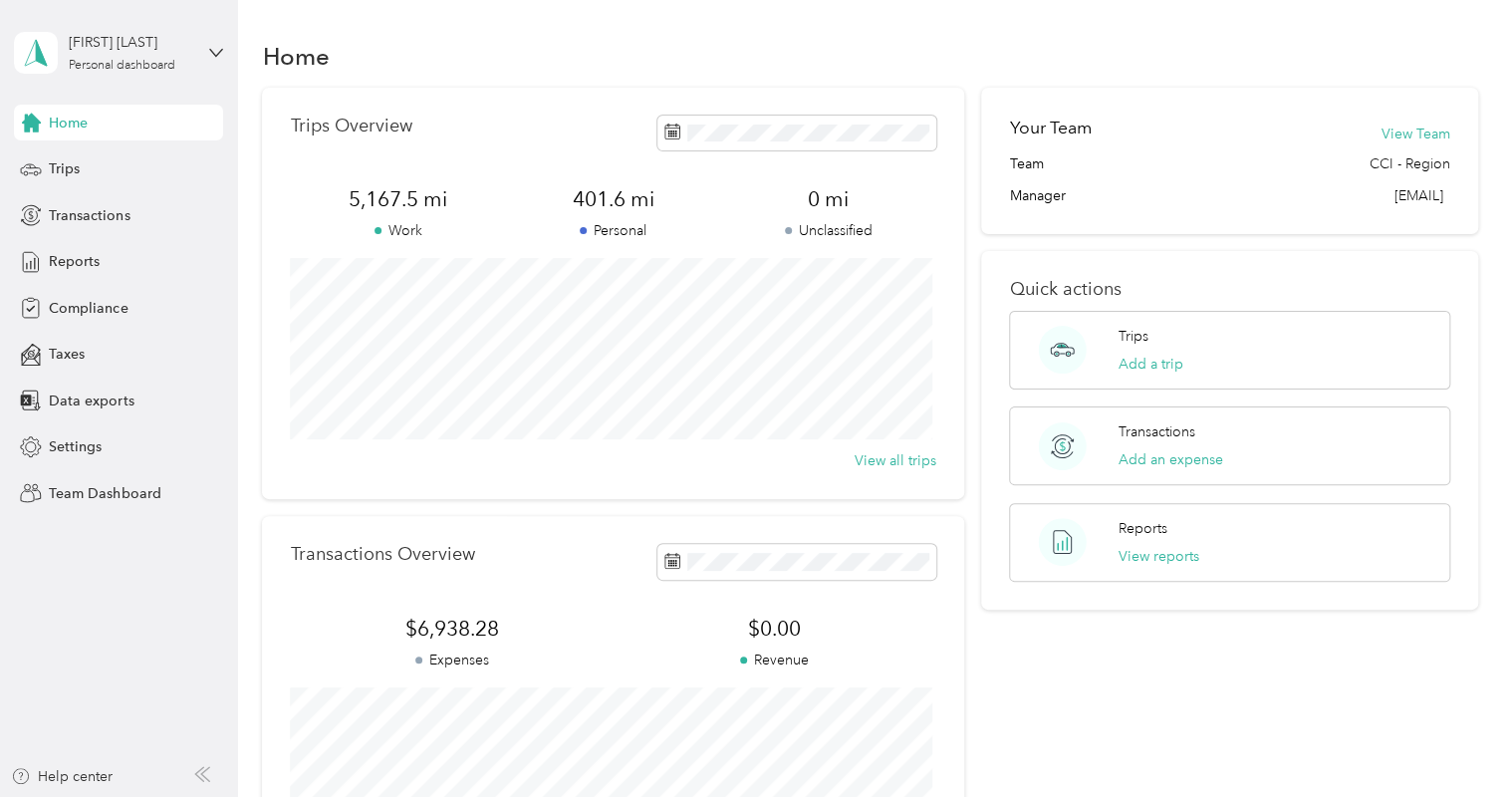 click on "Team dashboard" at bounding box center (85, 163) 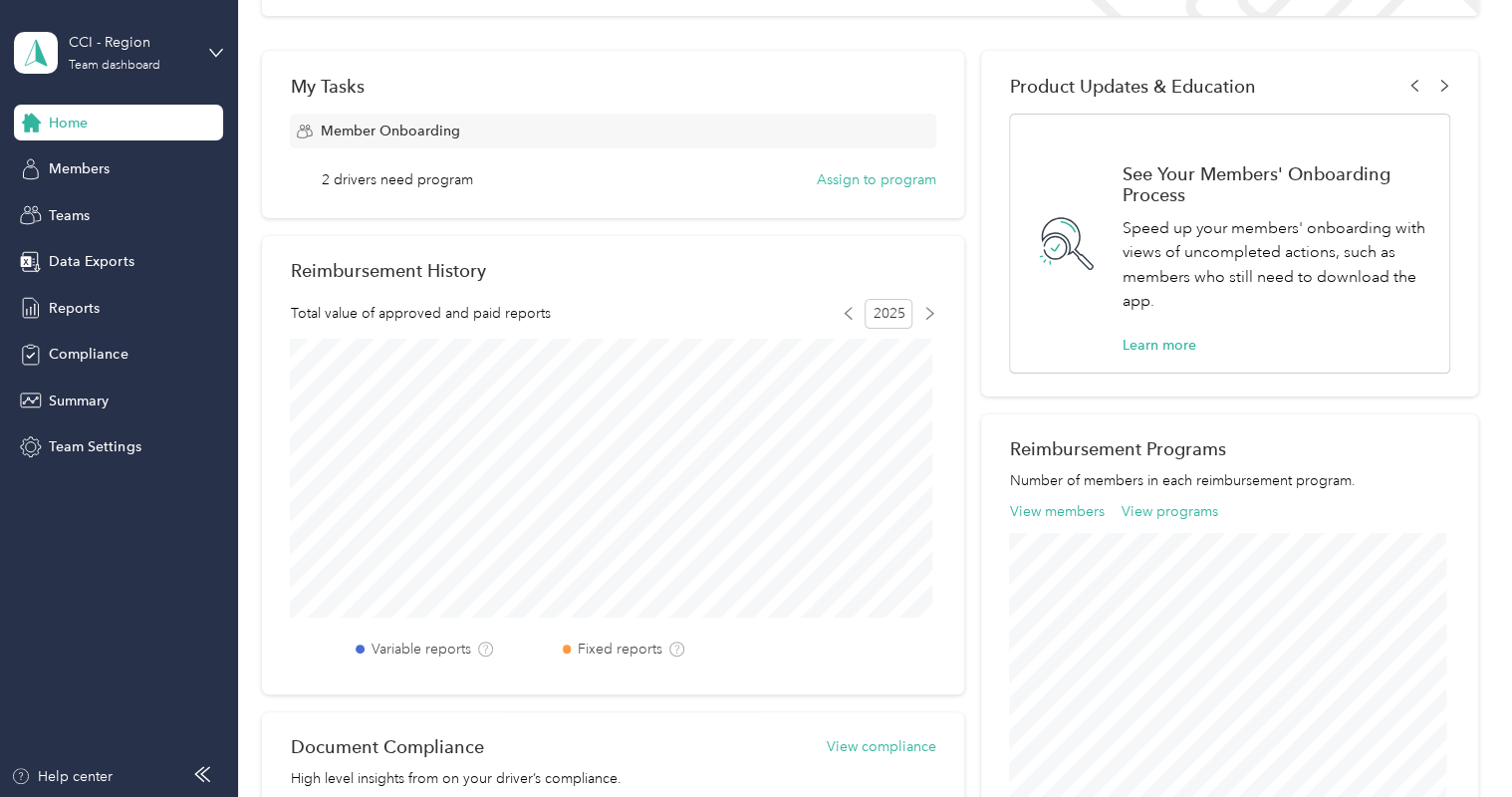 scroll, scrollTop: 299, scrollLeft: 0, axis: vertical 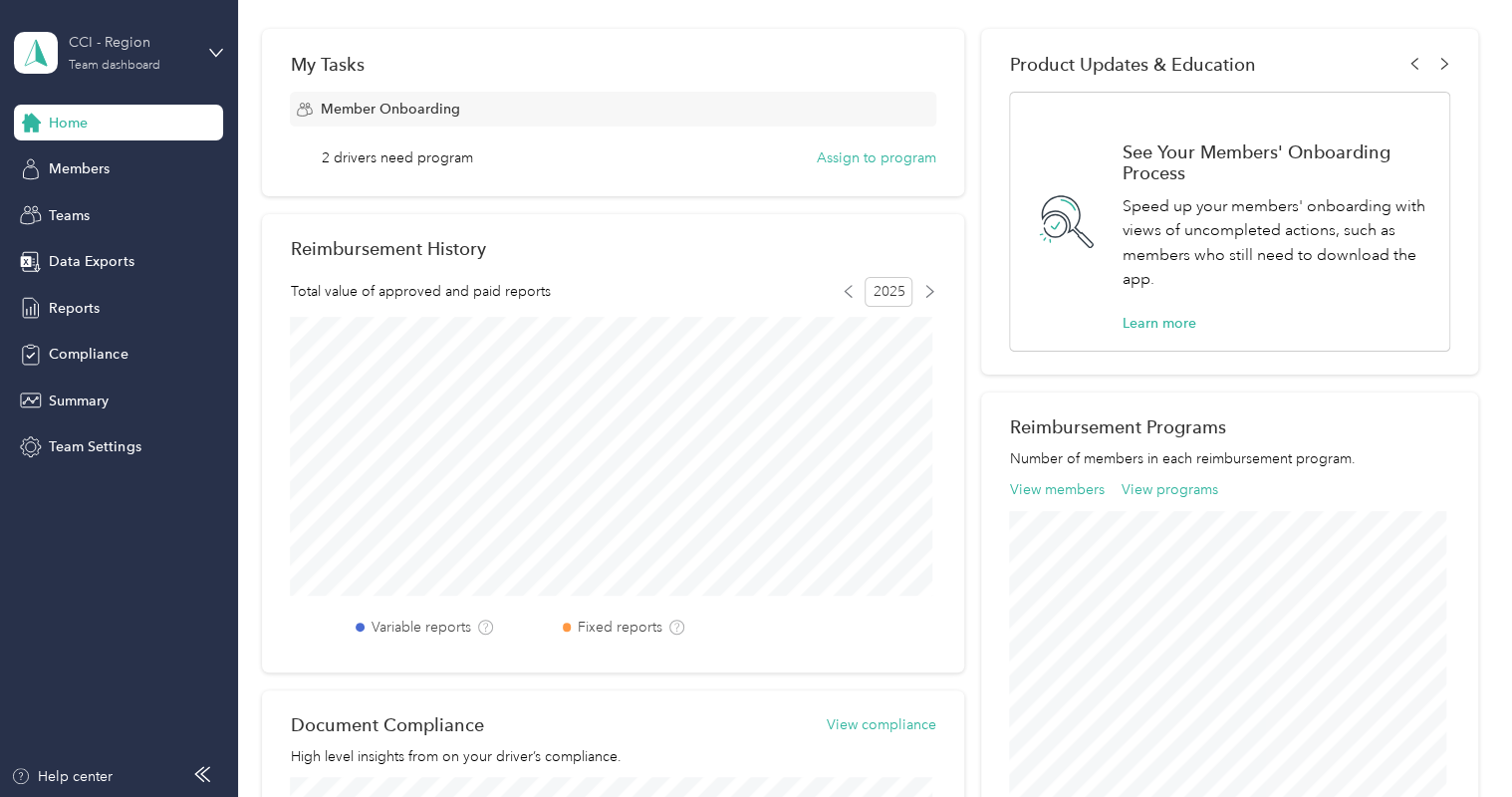 click on "Team dashboard" at bounding box center (115, 66) 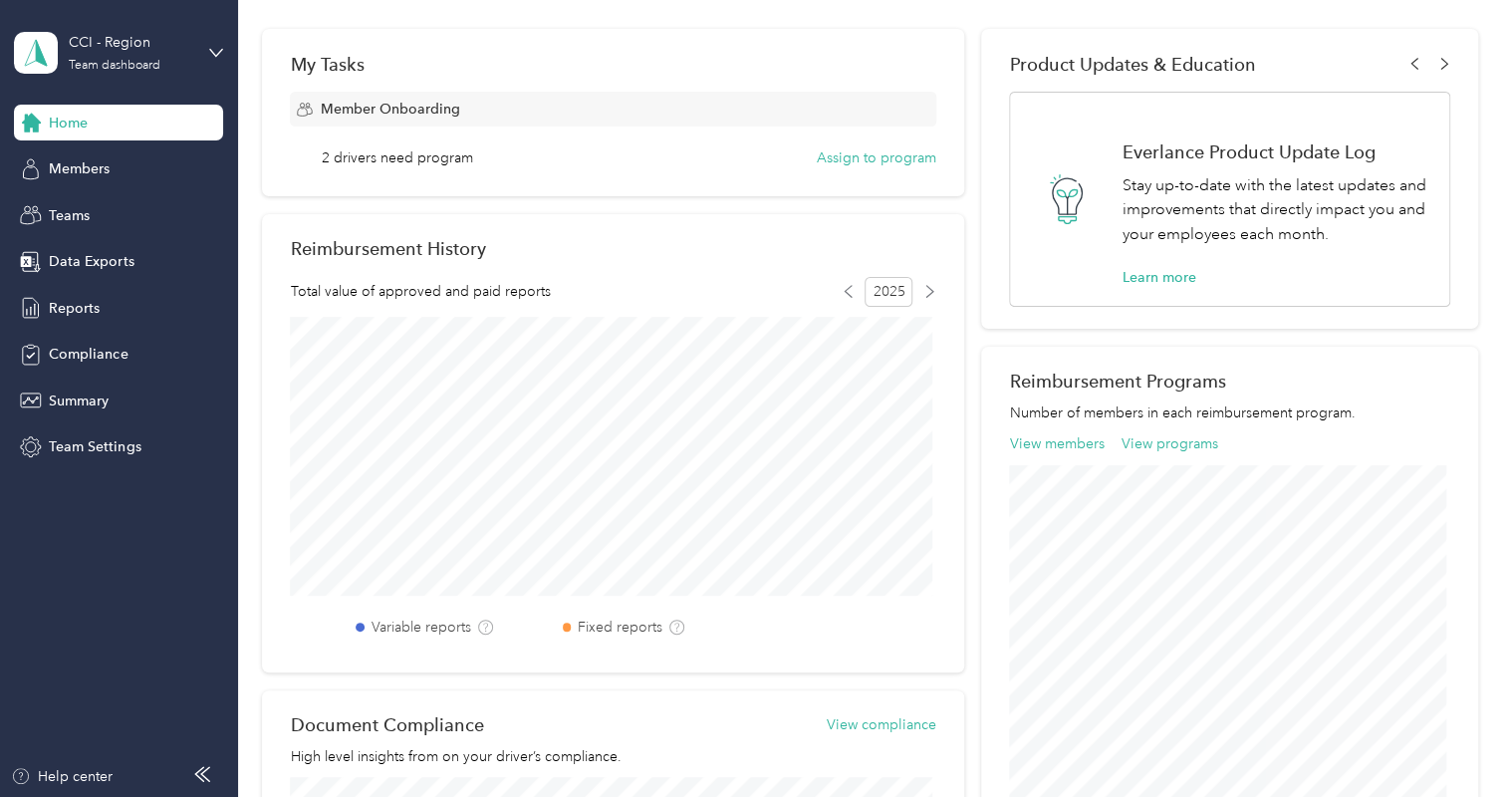 click on "My Tasks Member Onboarding 2 drivers need program Assign to program" at bounding box center [613, 113] 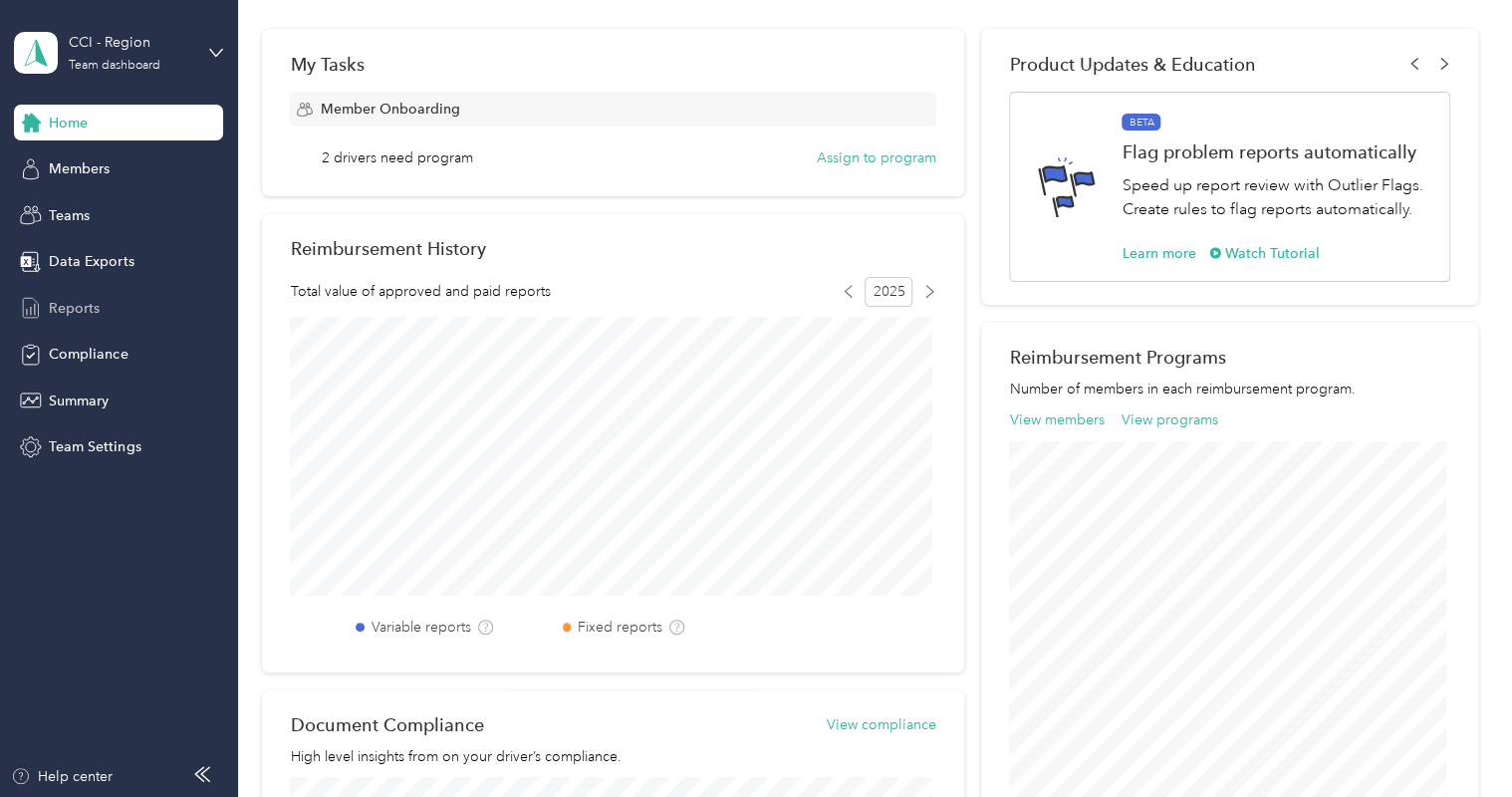 click on "Reports" at bounding box center (74, 308) 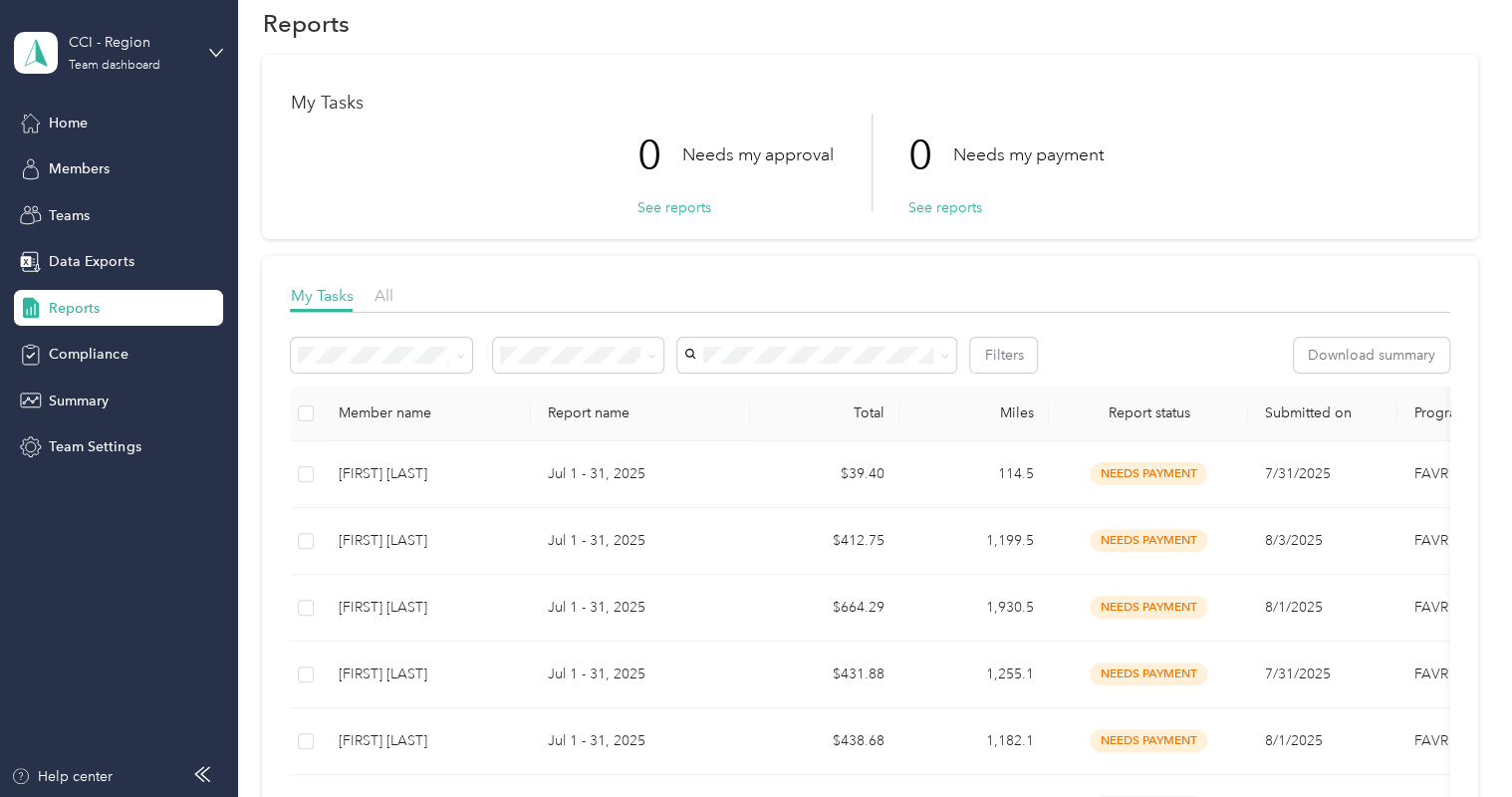 scroll, scrollTop: 0, scrollLeft: 0, axis: both 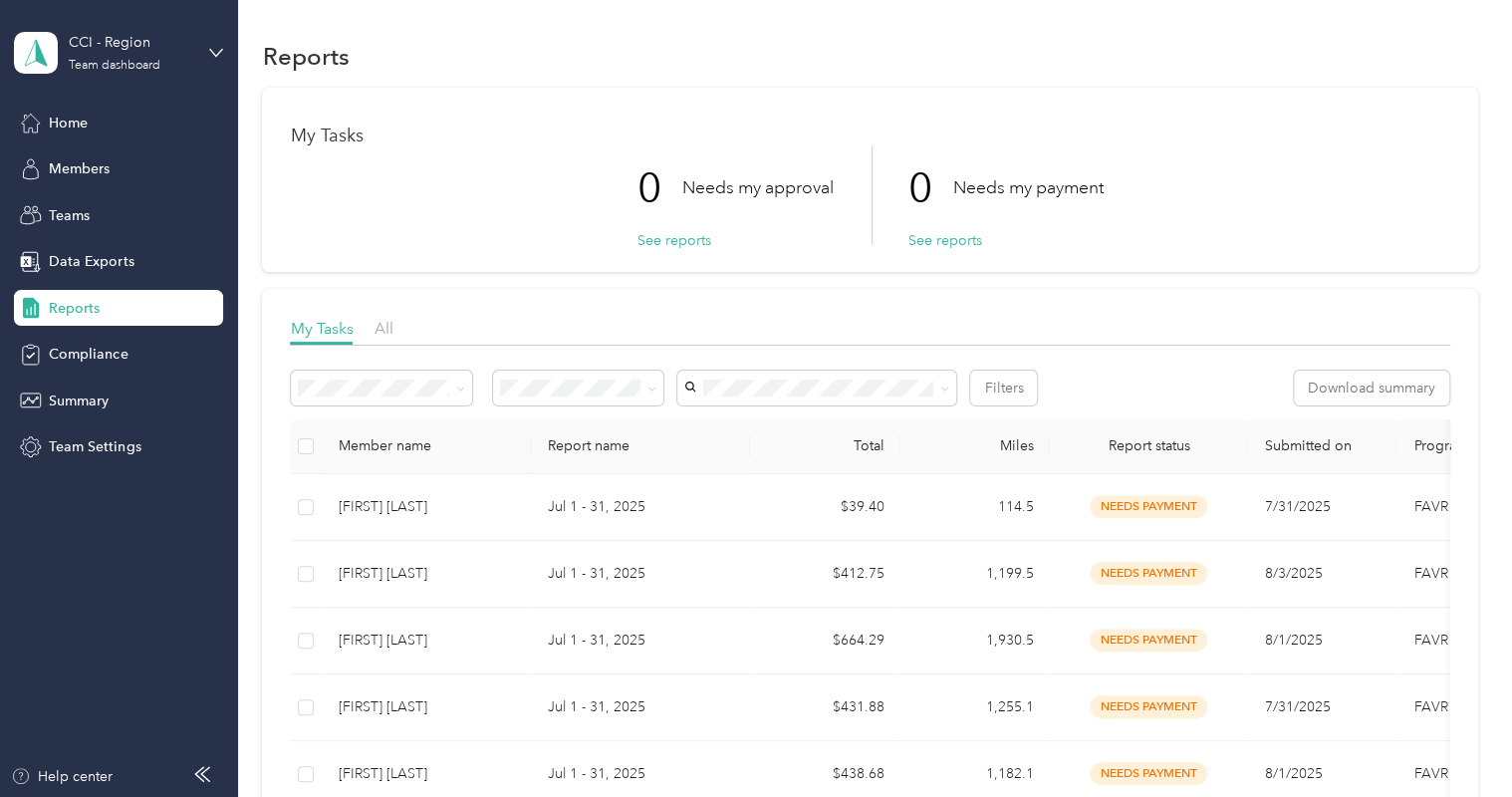 click on "CCI - Region Team dashboard Home Members Teams Data Exports Reports Compliance Summary Team Settings   Help center Reports My Tasks 0 Needs my approval See reports   0 Needs my payment See reports My Tasks All Filters Download summary Member name Report name Total Miles Report status Submitted on Program Approvers                     Jessica Armstrong Jul 1 - 31, 2025 $39.40 114.5 needs payment 7/31/2025 FAVR G3B 2025   You    Juan Mireles Jul 1 - 31, 2025 $412.75 1,199.5 needs payment 8/3/2025 FAVR G3B 2025   You    Timothy Harden Jul 1 - 31, 2025 $664.29 1,930.5 needs payment 8/1/2025 FAVR G3B 2025   You    Jessica Armstrong Jul 1 - 31, 2025 $431.88 1,255.1 needs payment 7/31/2025 FAVR G3B 2025   You    Luis Vega Jul 1 - 31, 2025 $438.68 1,182.1 needs payment 8/1/2025 FAVR G1B 2025   You    Luis Vega Jul 1 - 31, 2025 $98.90 266.5 needs payment 7/2/2025 FAVR G1B 2025   You    Carlos Ortiz Jul 1 - 31, 2025 $680.73 1,978.3 needs payment 7/31/2025 FAVR G3B 2025   You    William Riggs $399.85" at bounding box center [751, 398] 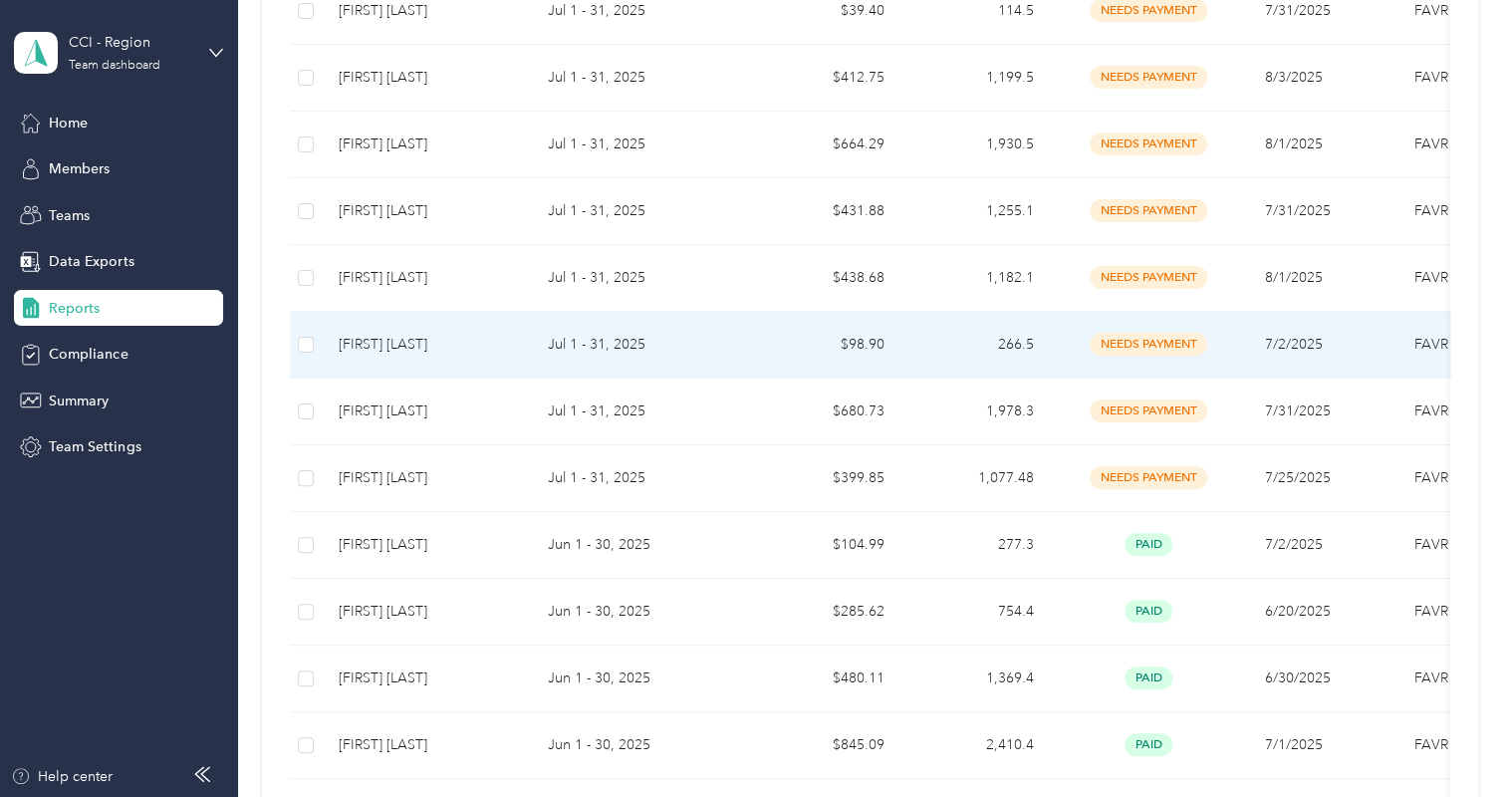 scroll, scrollTop: 498, scrollLeft: 0, axis: vertical 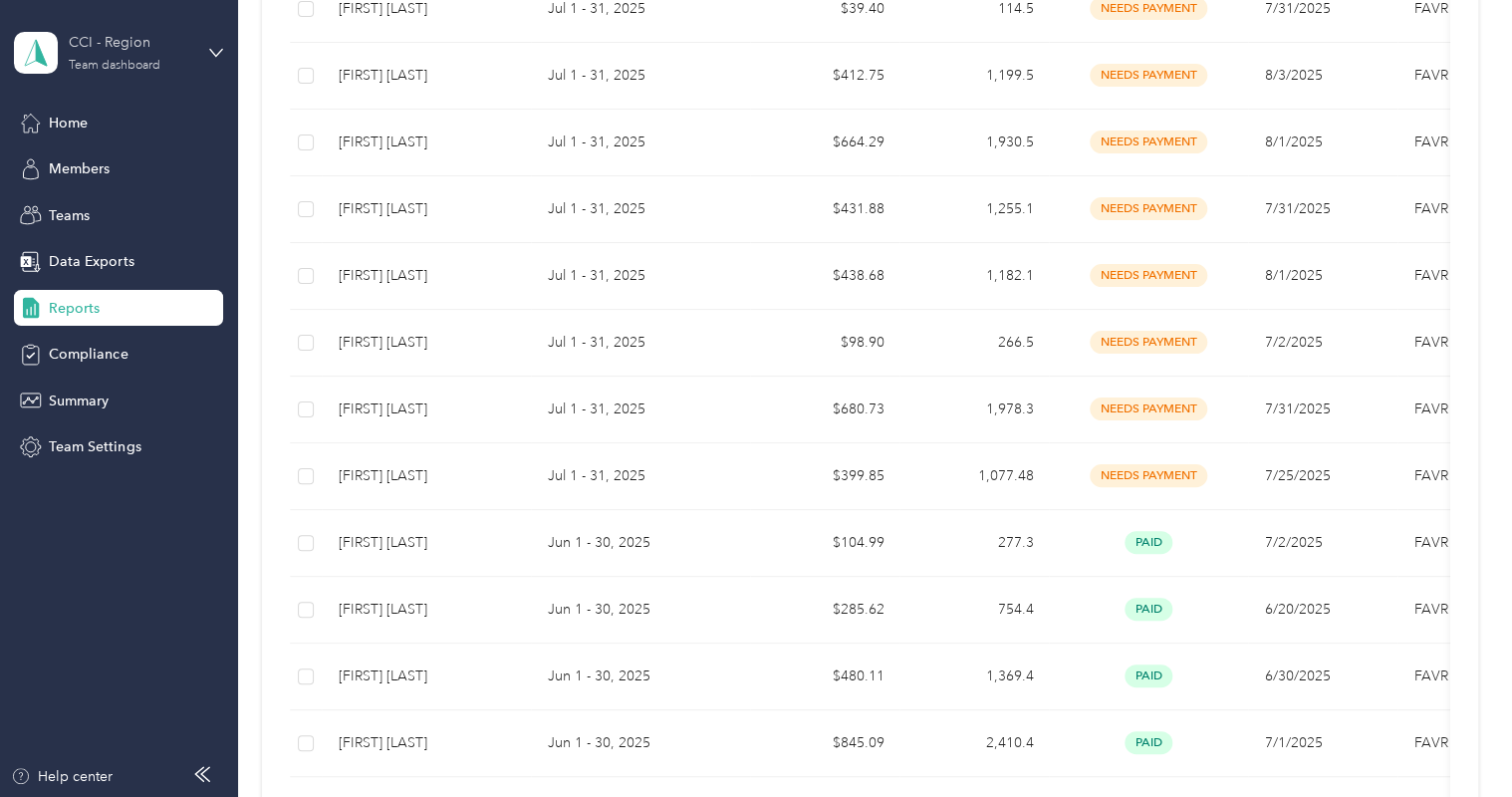 click on "CCI - Region Team dashboard" at bounding box center (130, 52) 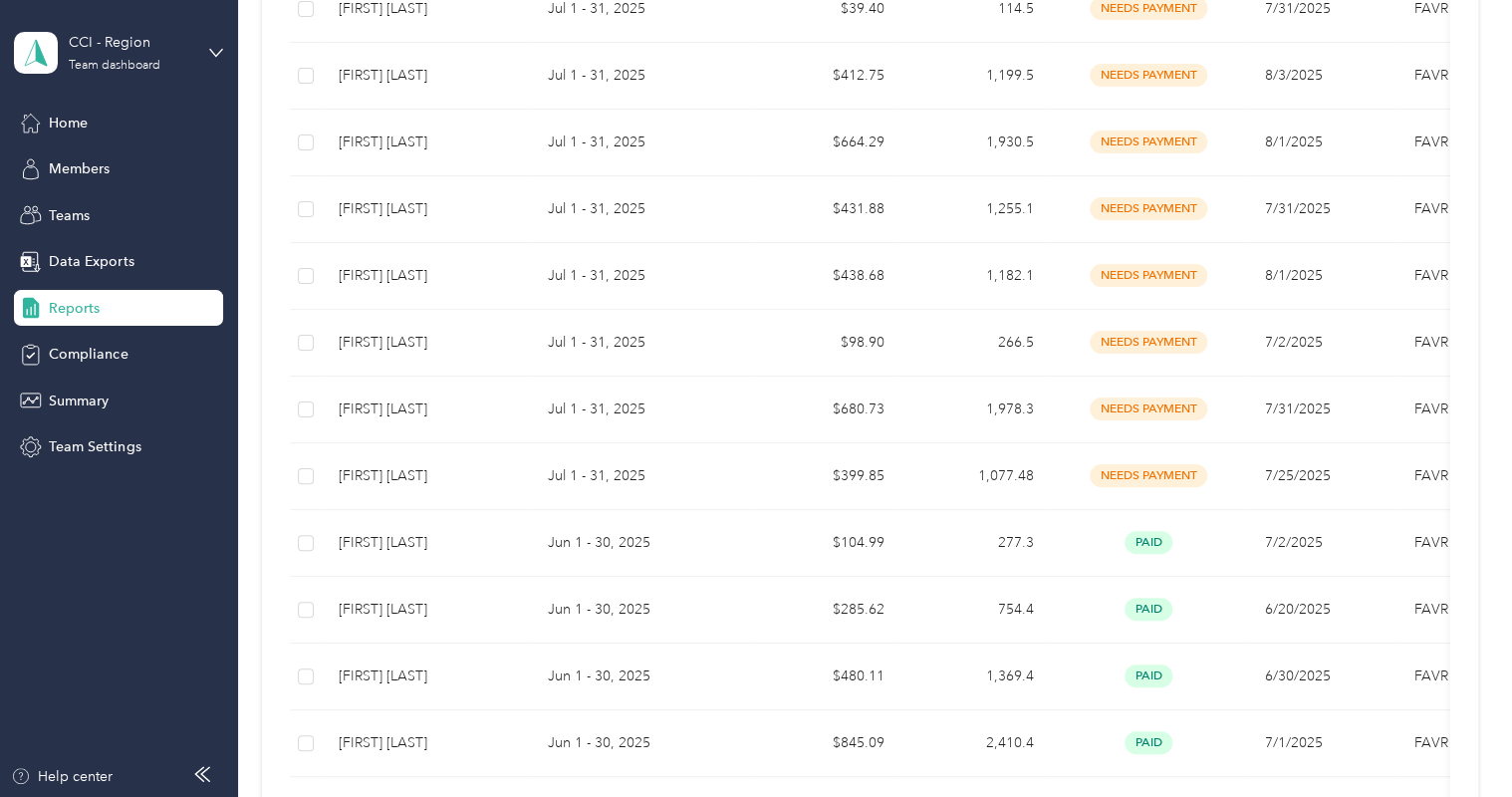 click on "Team dashboard Personal dashboard Log out" at bounding box center (166, 209) 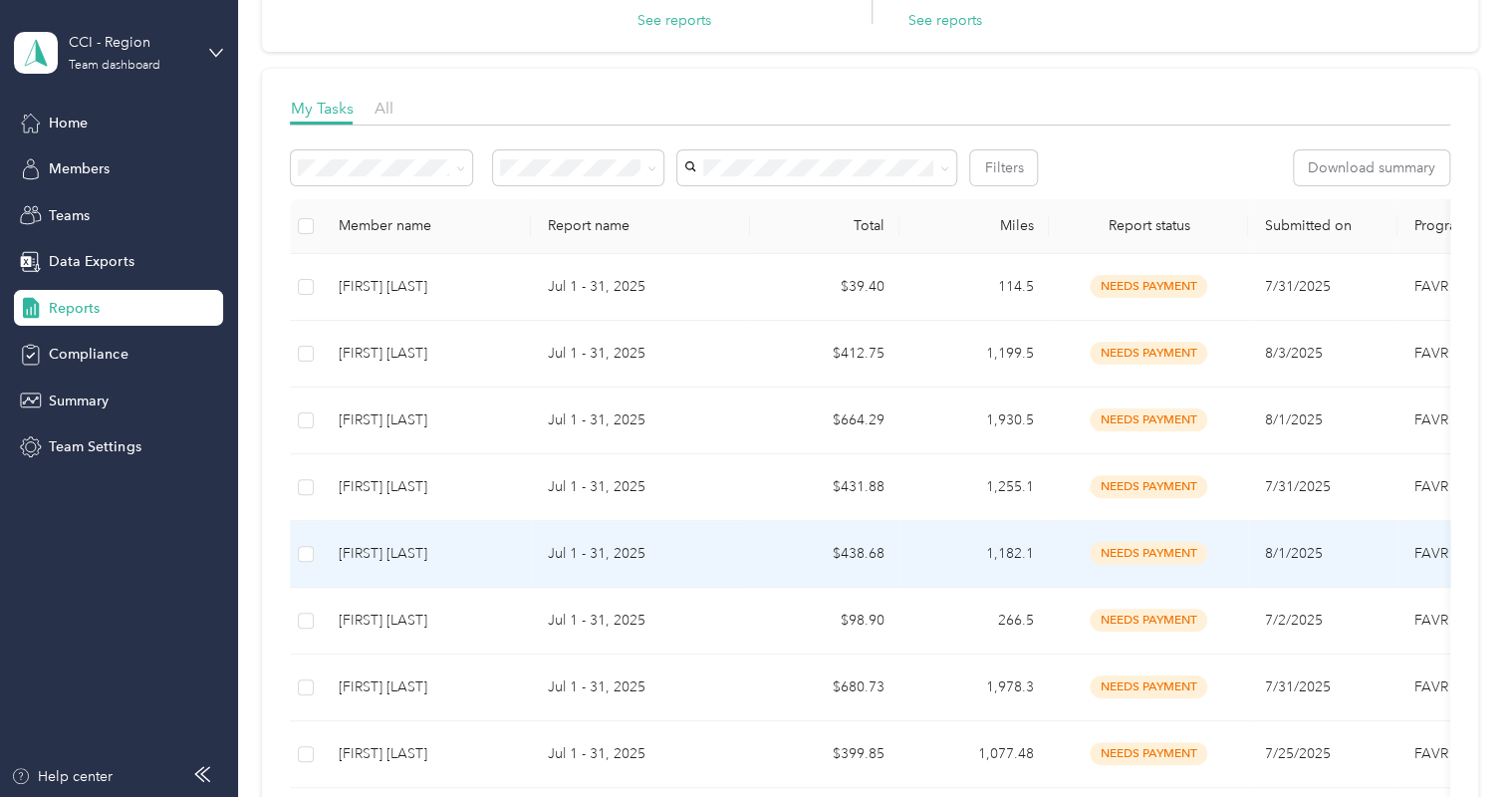 scroll, scrollTop: 0, scrollLeft: 0, axis: both 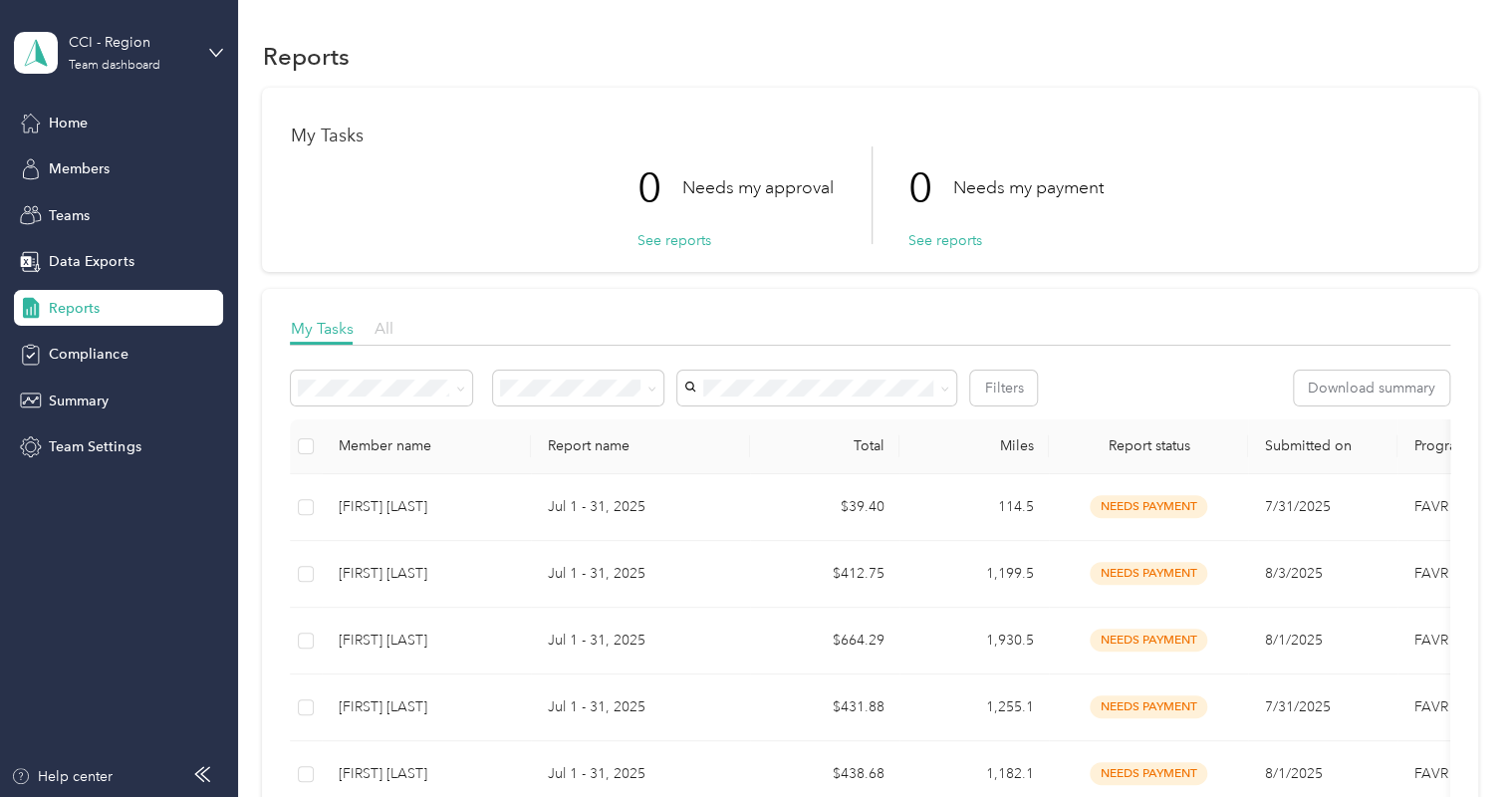 click on "All" at bounding box center (382, 328) 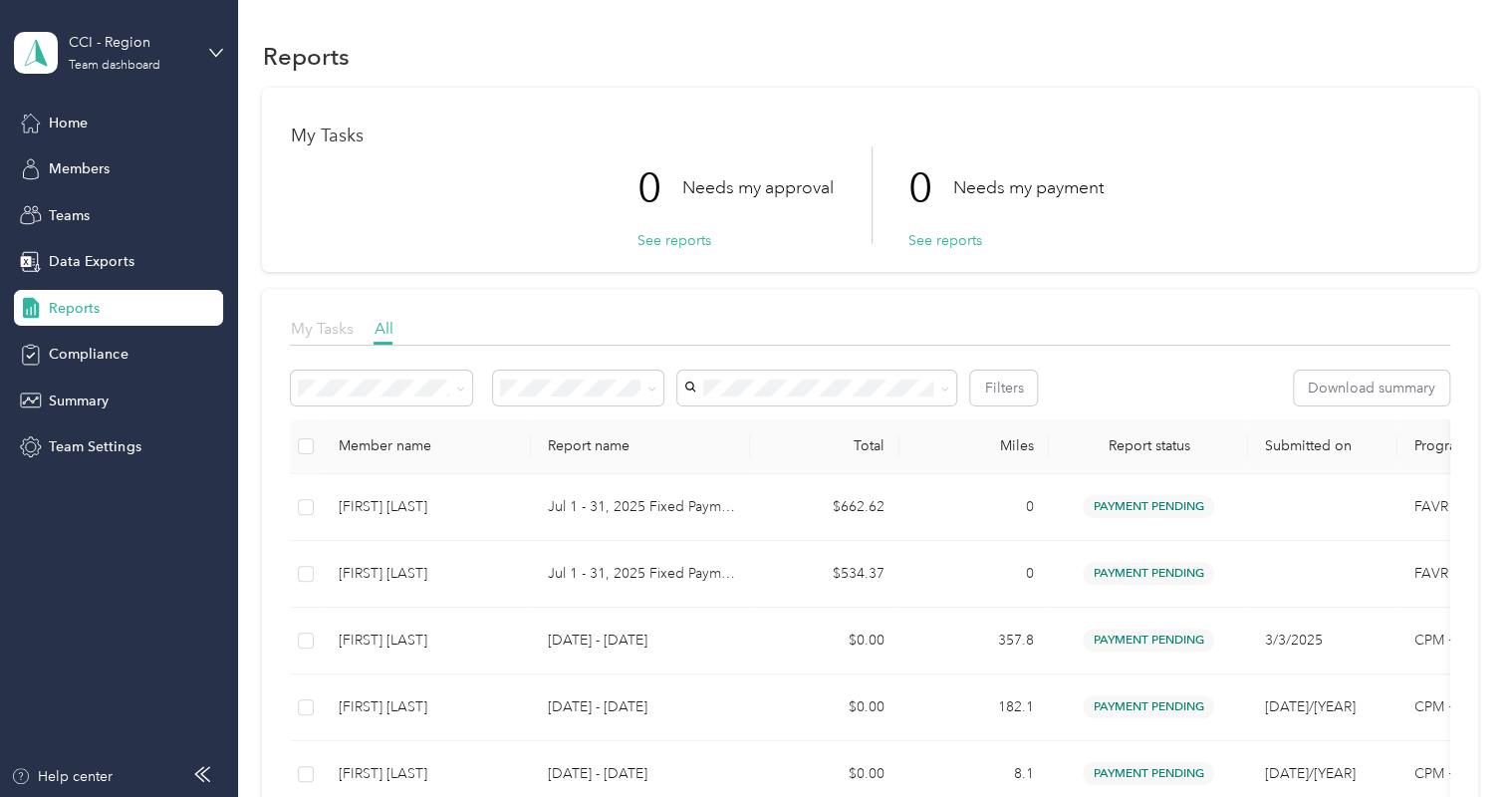 click on "My Tasks" at bounding box center (321, 328) 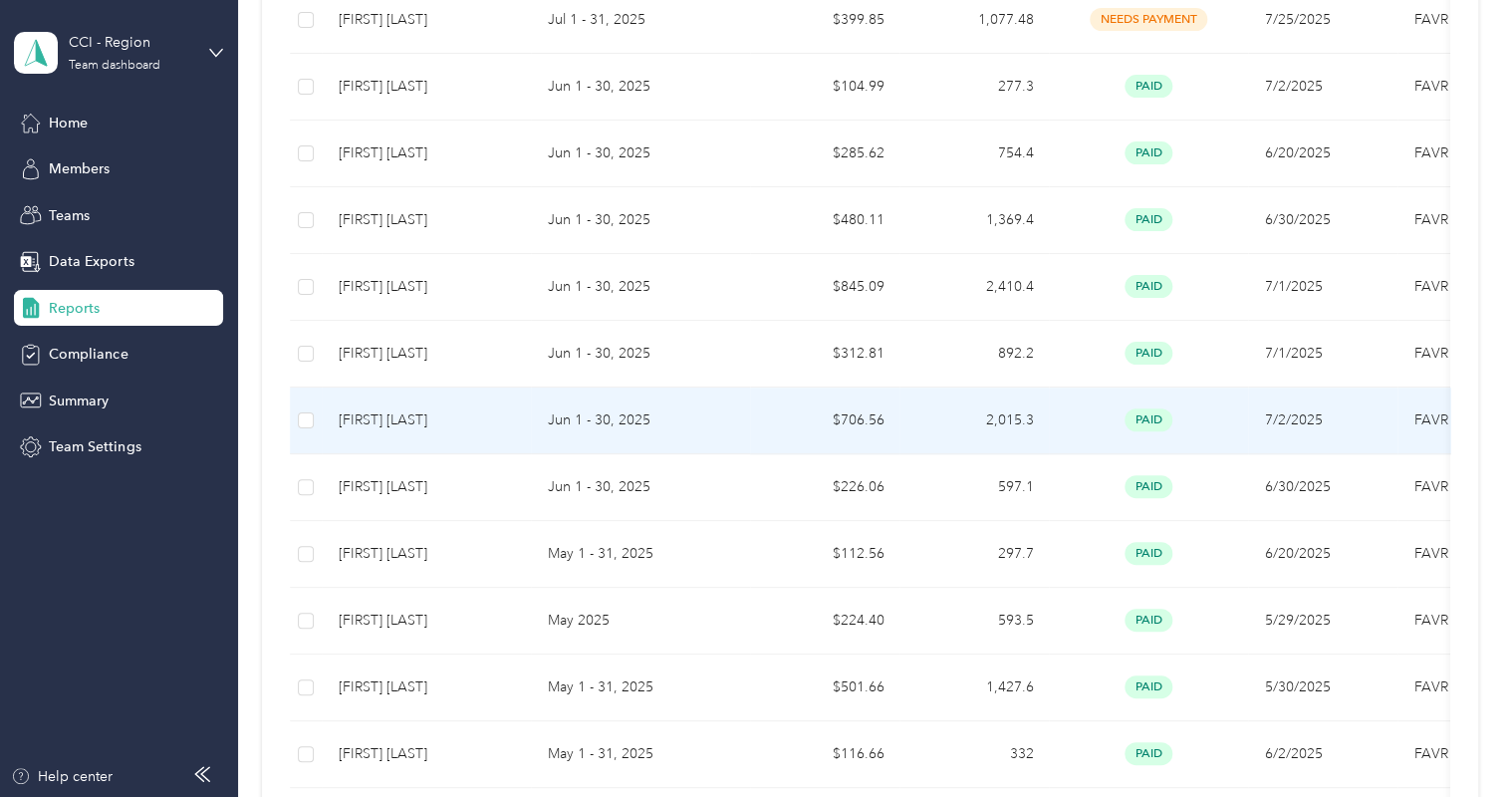 scroll, scrollTop: 996, scrollLeft: 0, axis: vertical 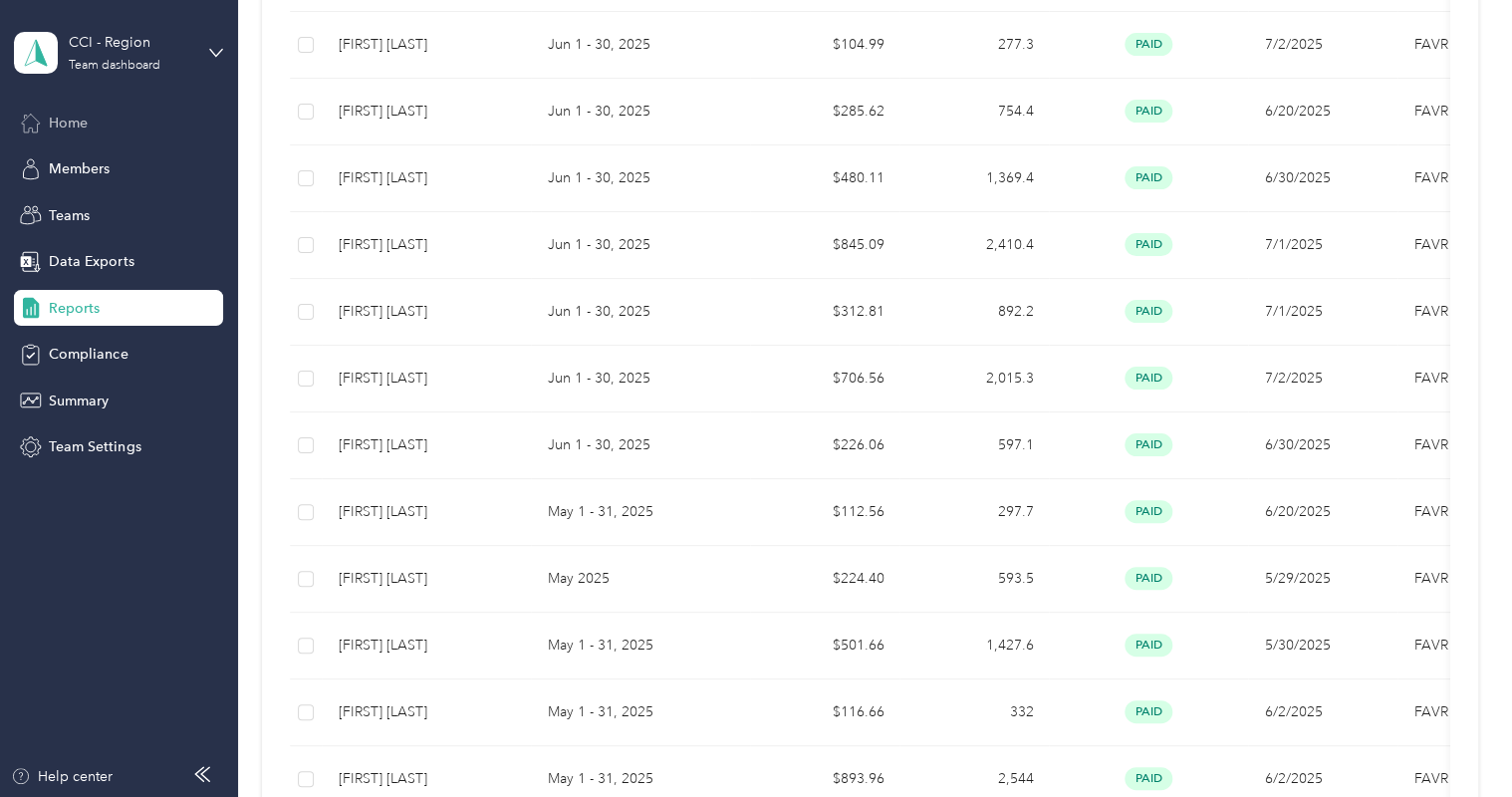 click on "Home" at bounding box center (119, 123) 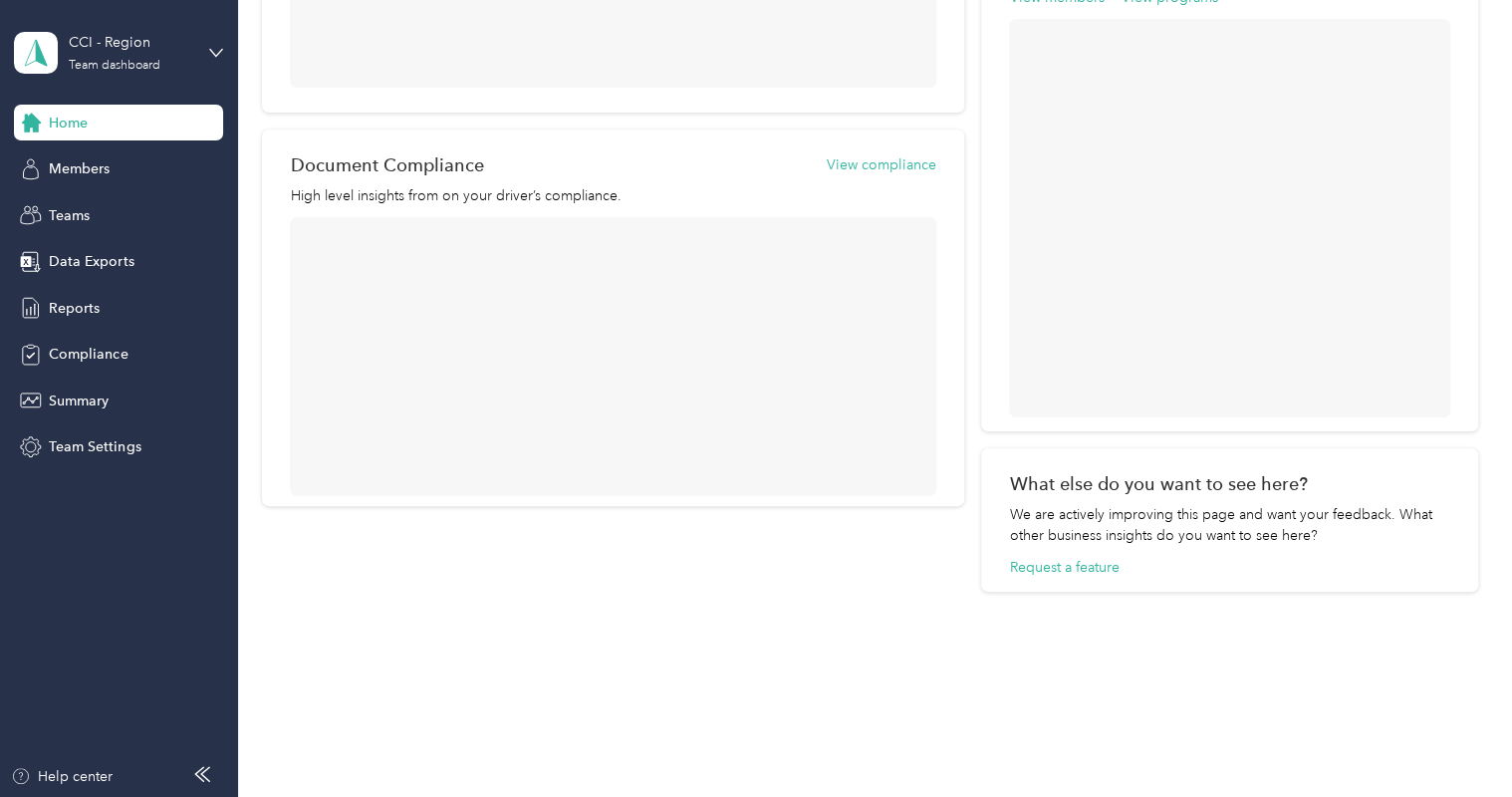 scroll, scrollTop: 875, scrollLeft: 0, axis: vertical 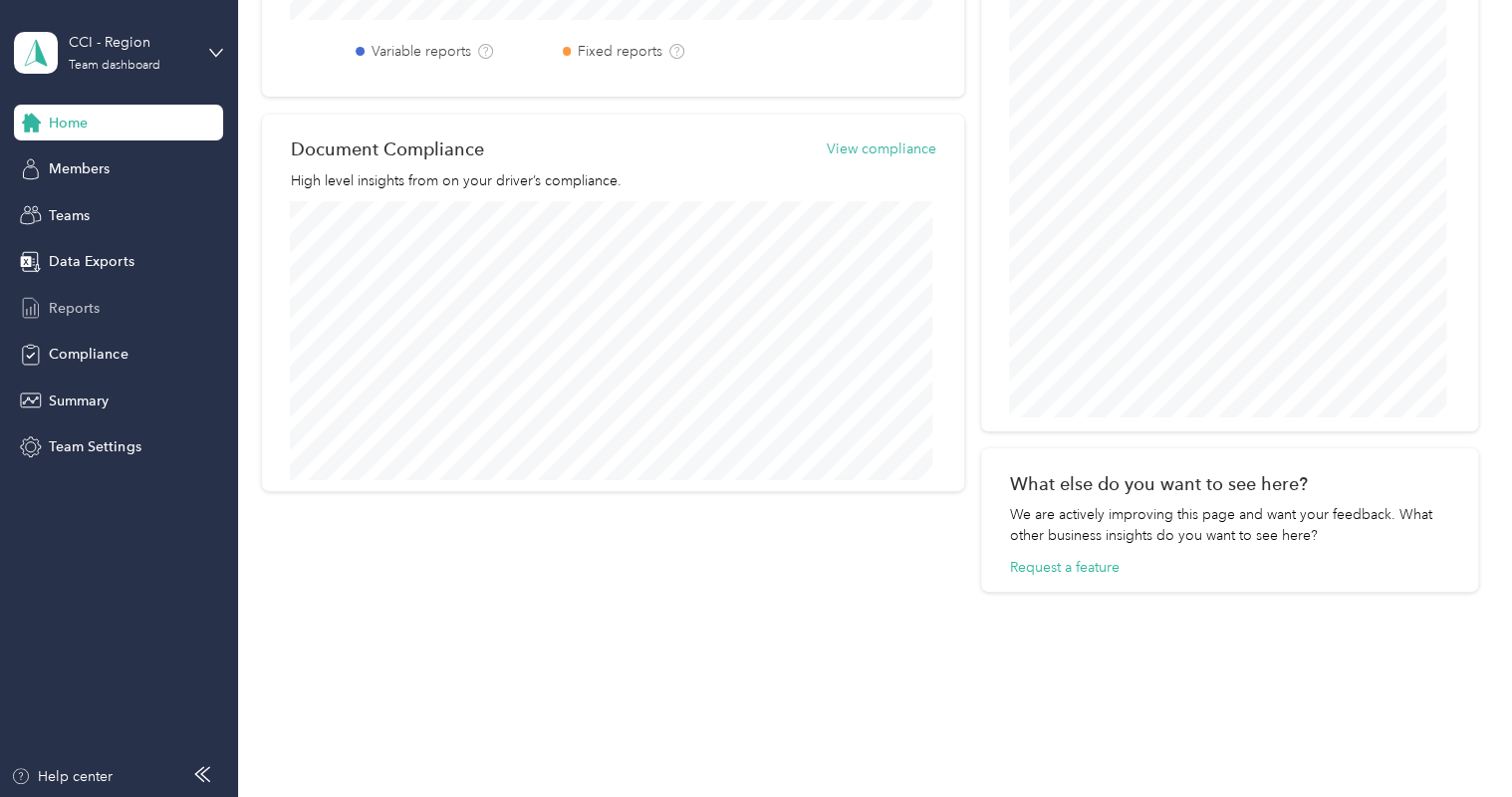 click on "Reports" at bounding box center [74, 308] 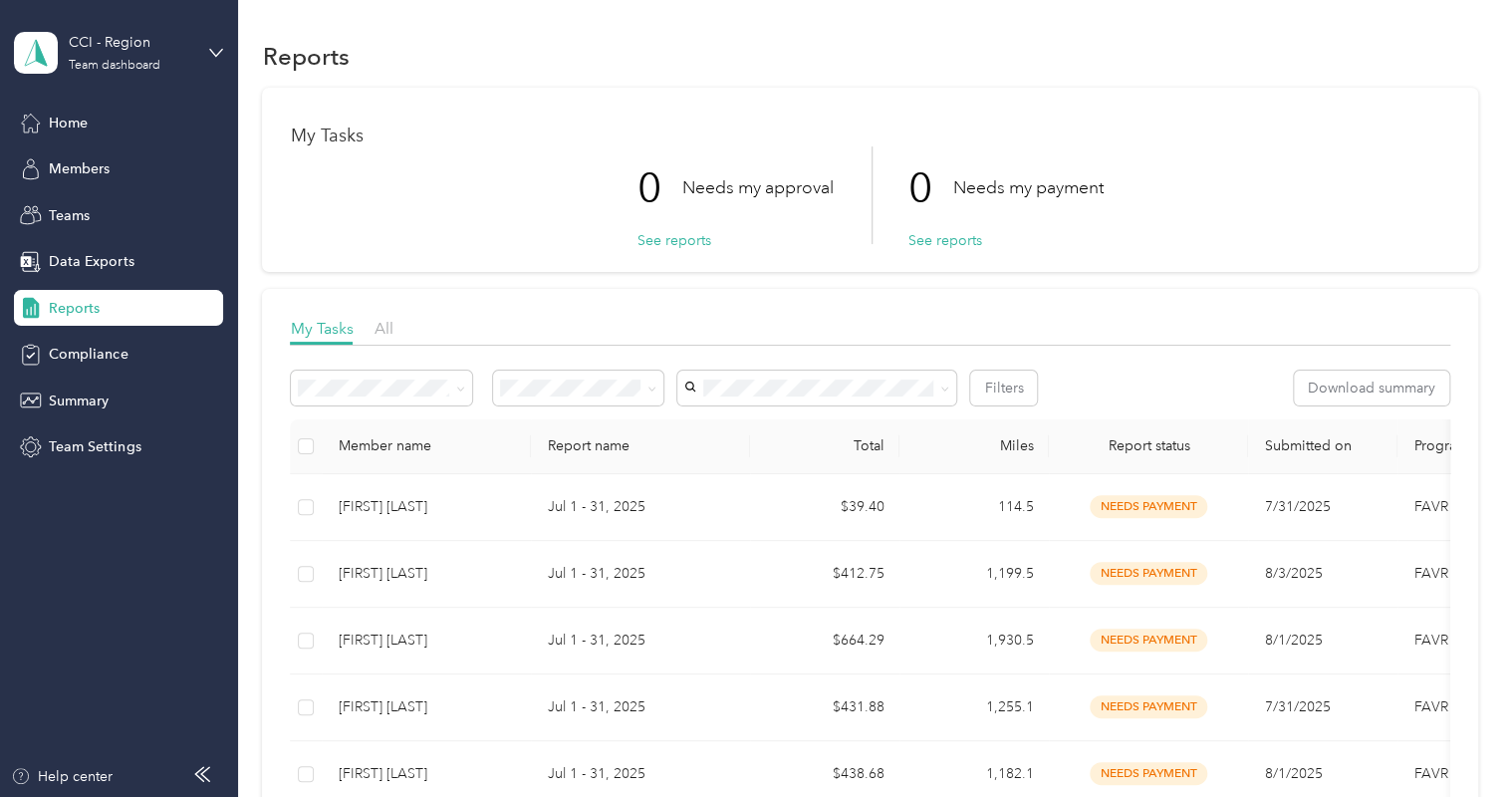 scroll, scrollTop: 100, scrollLeft: 0, axis: vertical 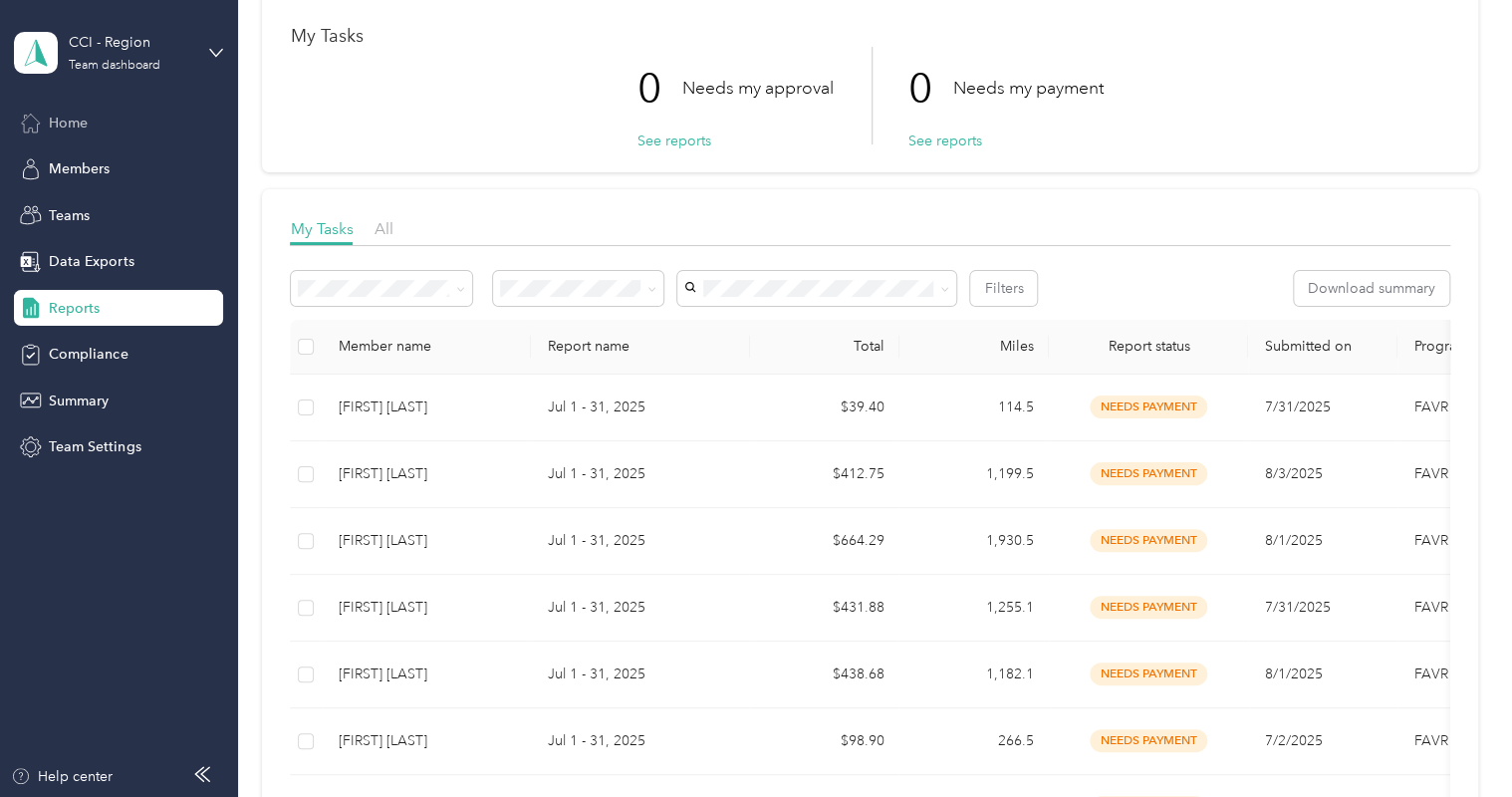 click on "Home" at bounding box center (68, 123) 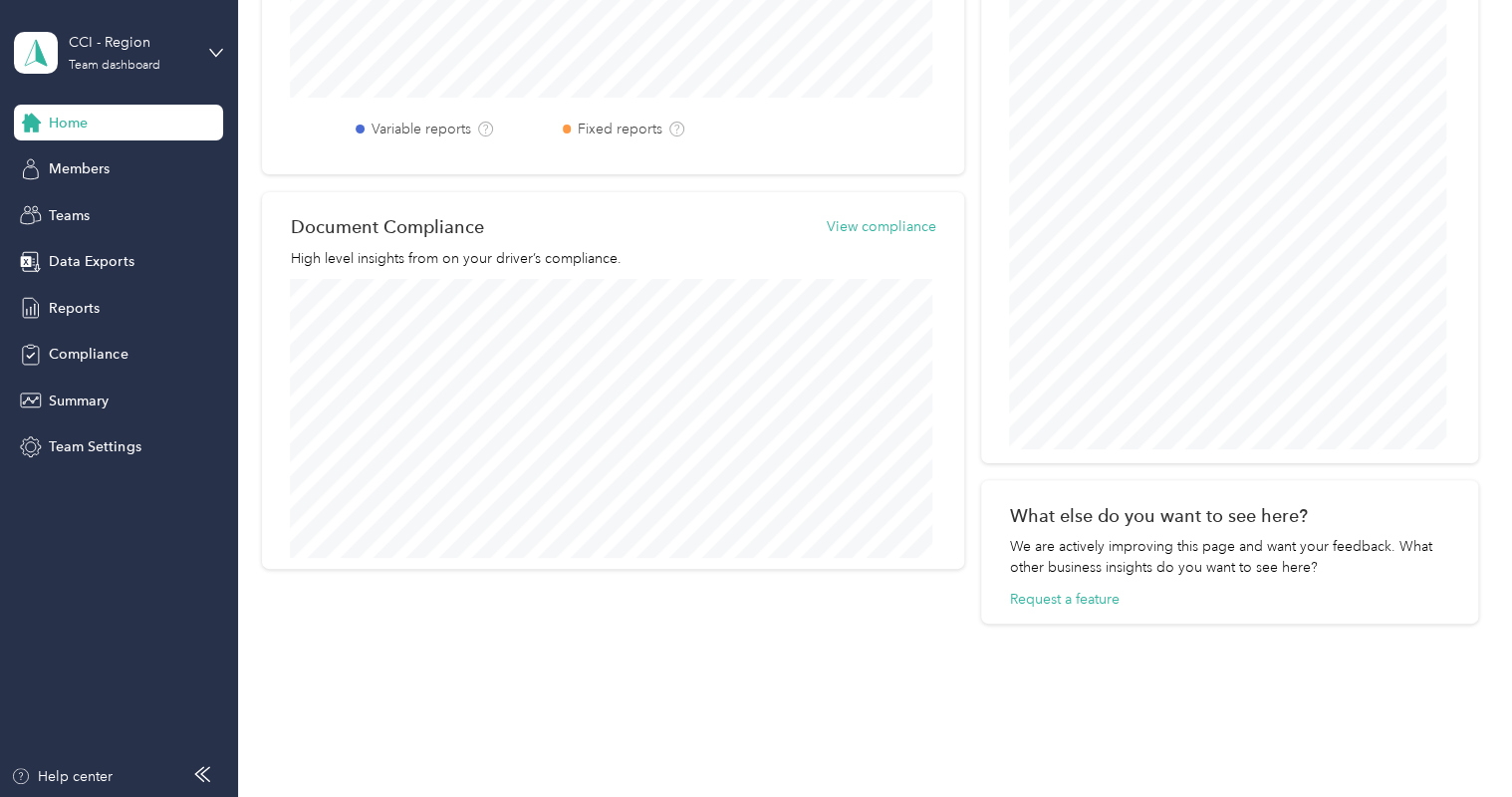 scroll, scrollTop: 871, scrollLeft: 0, axis: vertical 